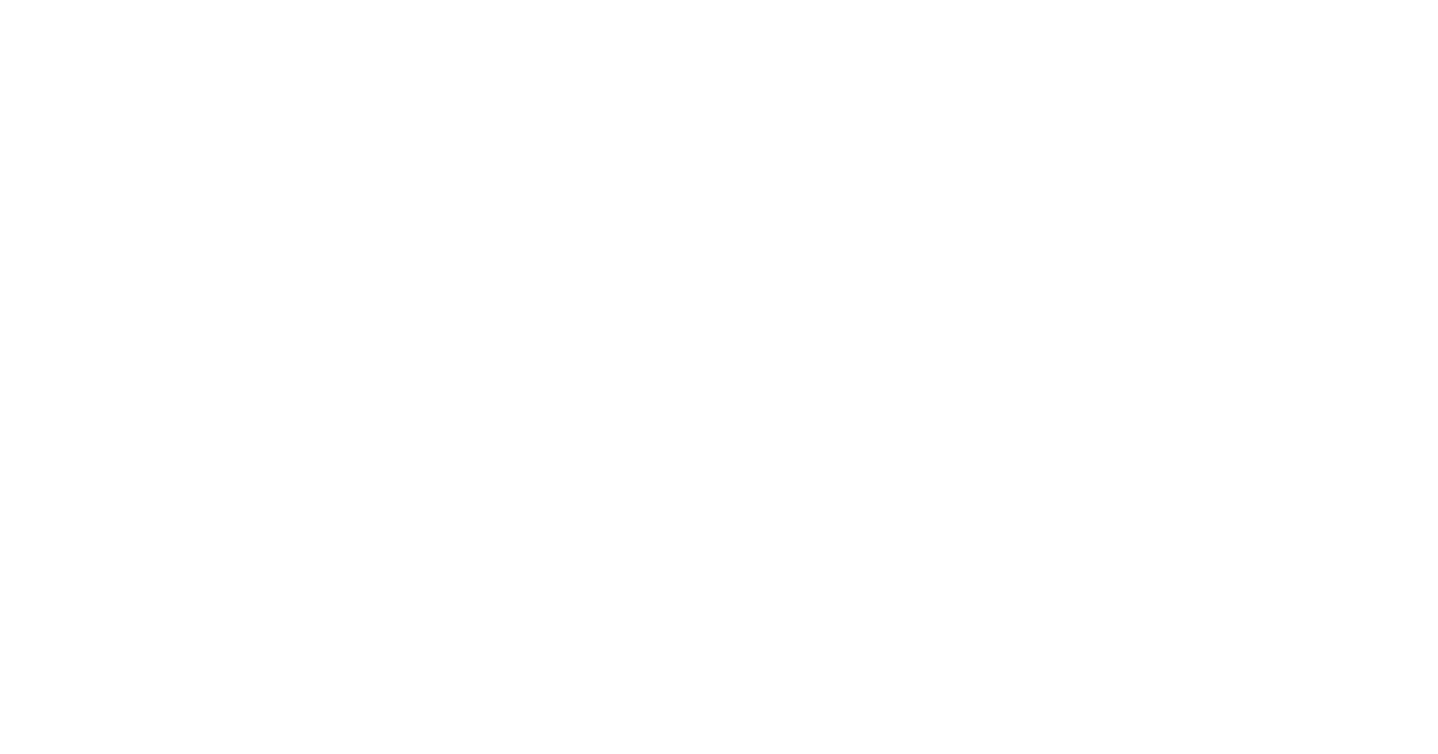 scroll, scrollTop: 0, scrollLeft: 0, axis: both 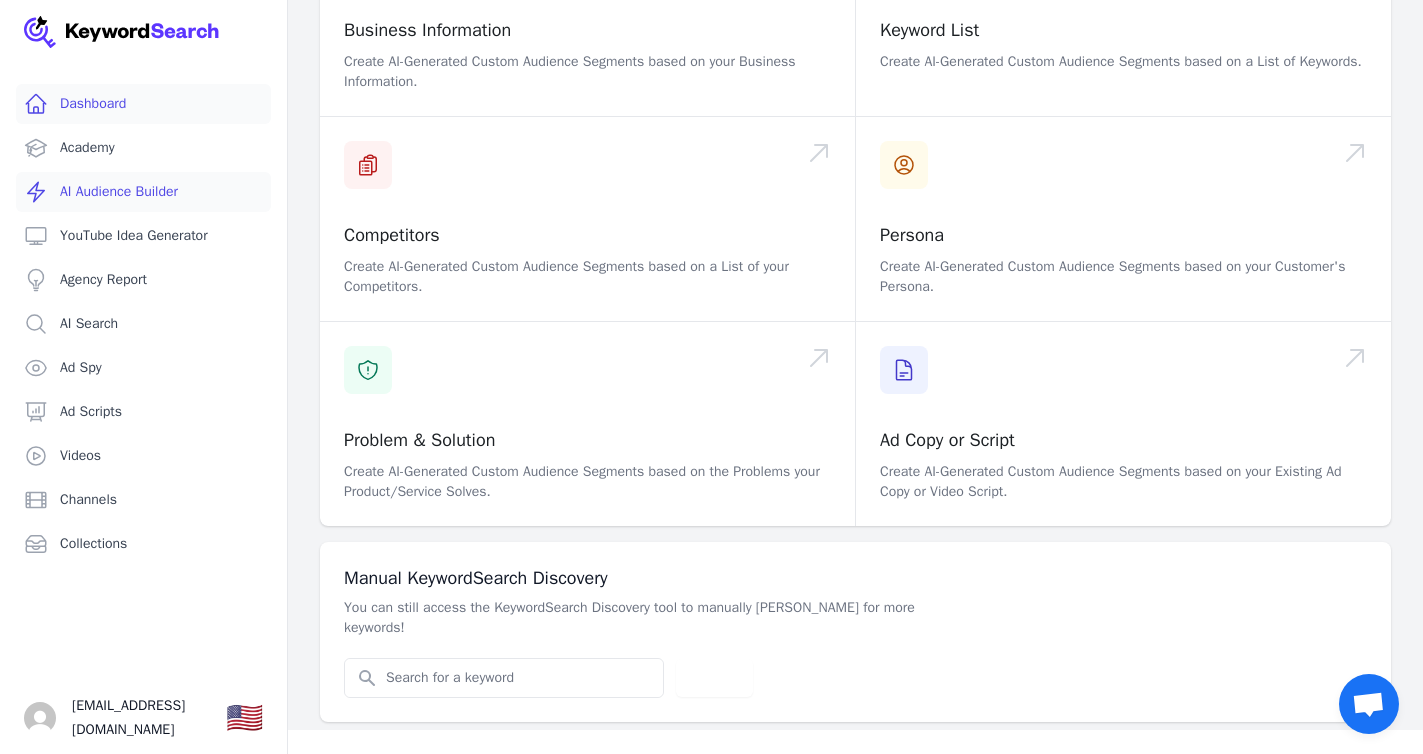 click on "Dashboard" at bounding box center [143, 104] 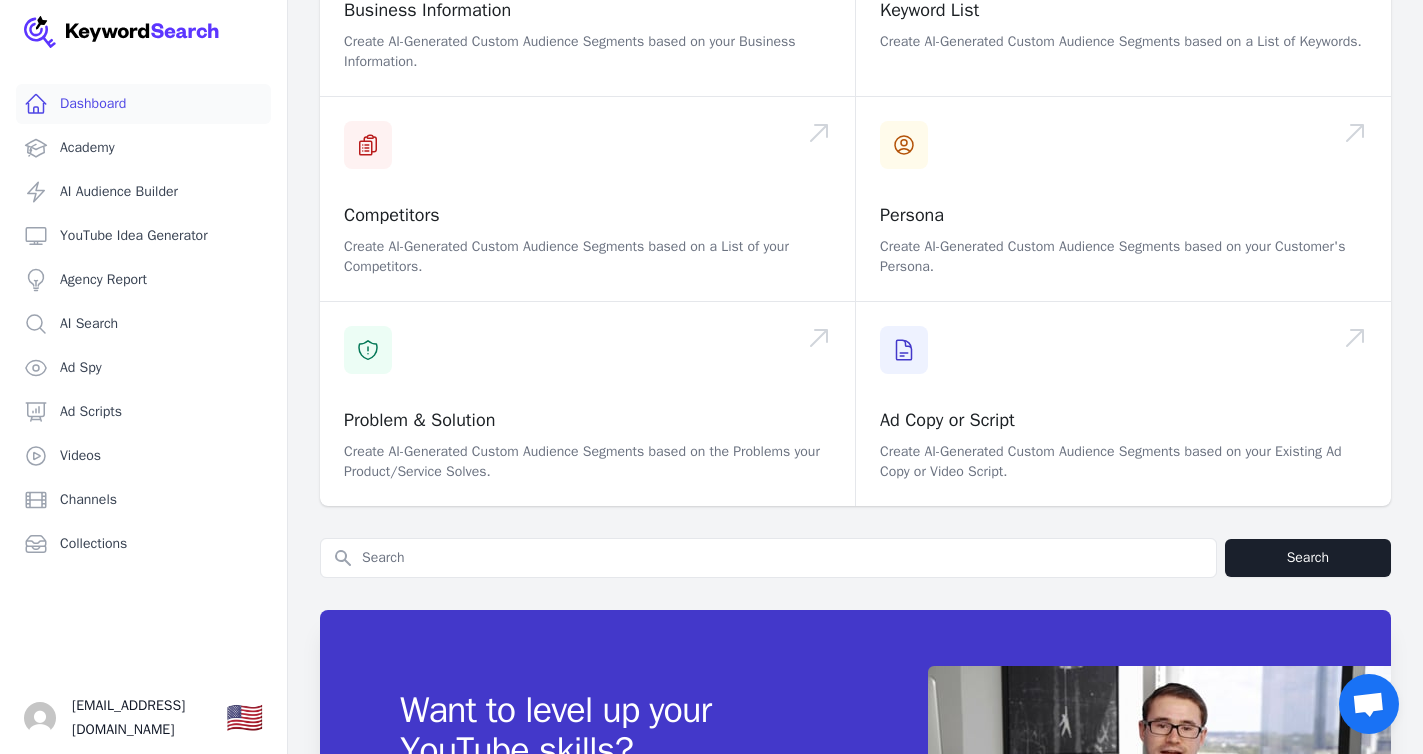 scroll, scrollTop: 890, scrollLeft: 0, axis: vertical 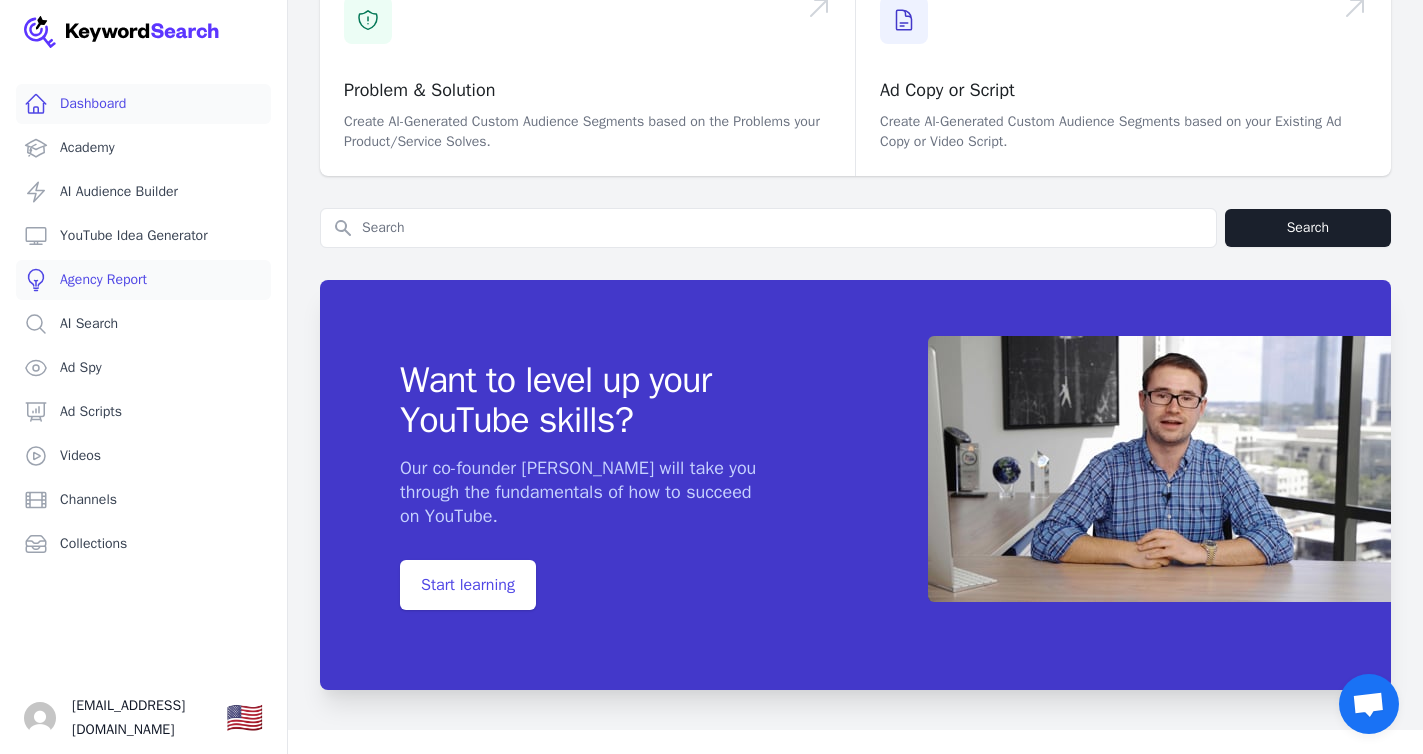 click on "Agency Report" at bounding box center (143, 280) 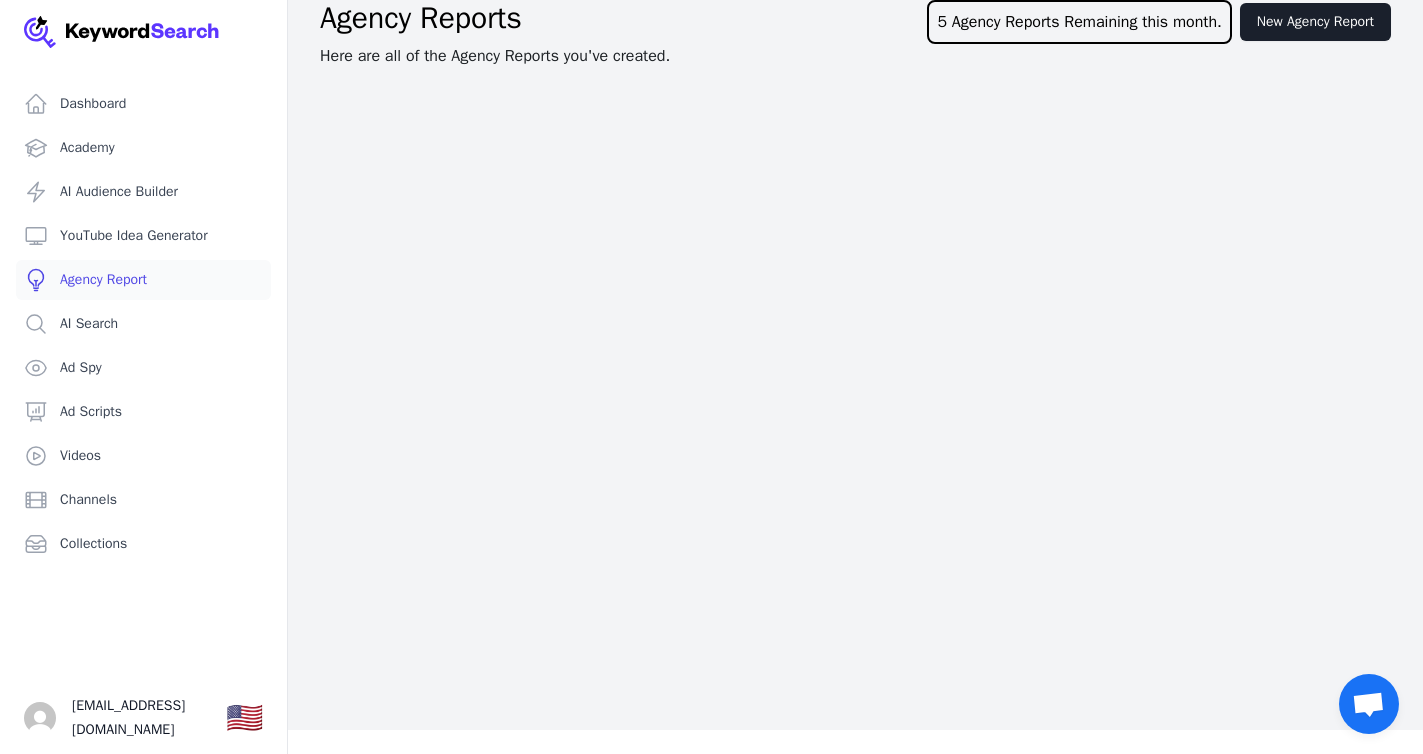 scroll, scrollTop: 0, scrollLeft: 0, axis: both 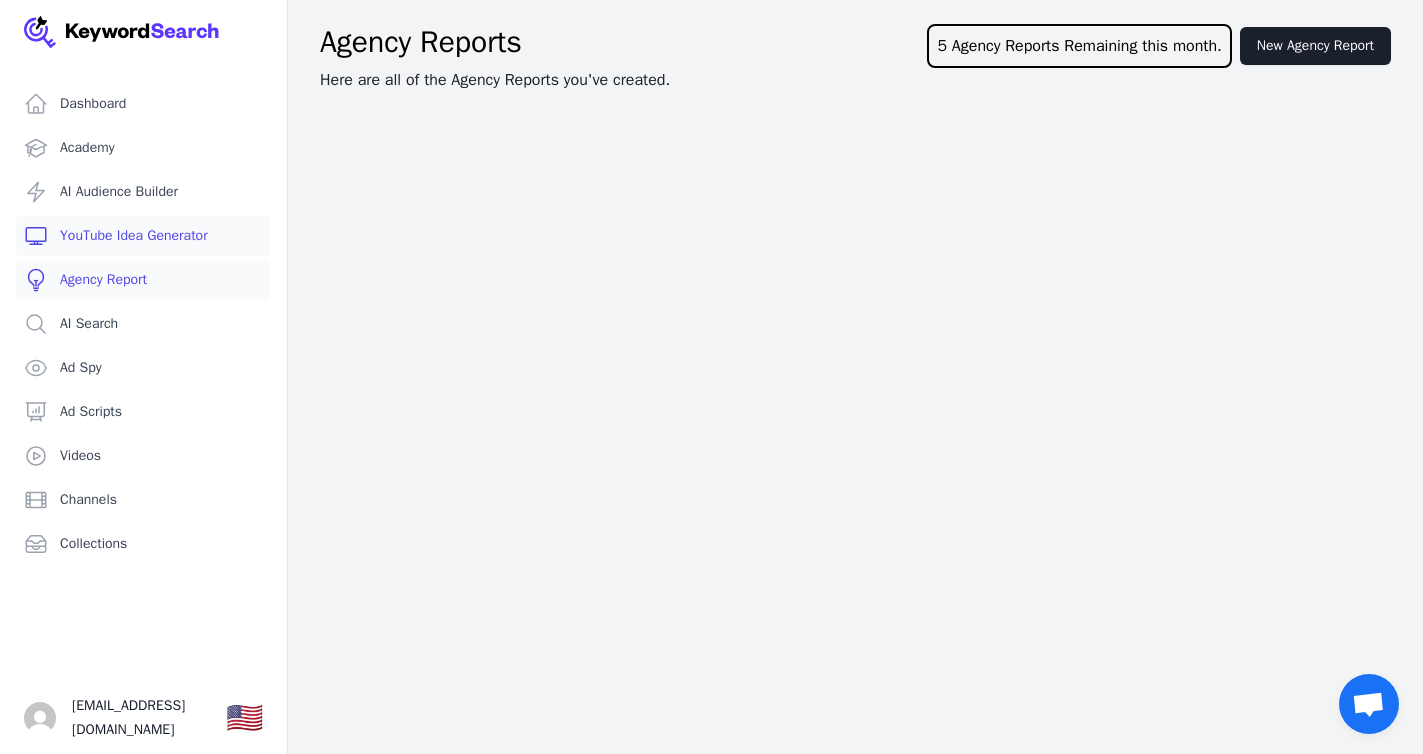 click on "YouTube Idea Generator" at bounding box center (143, 236) 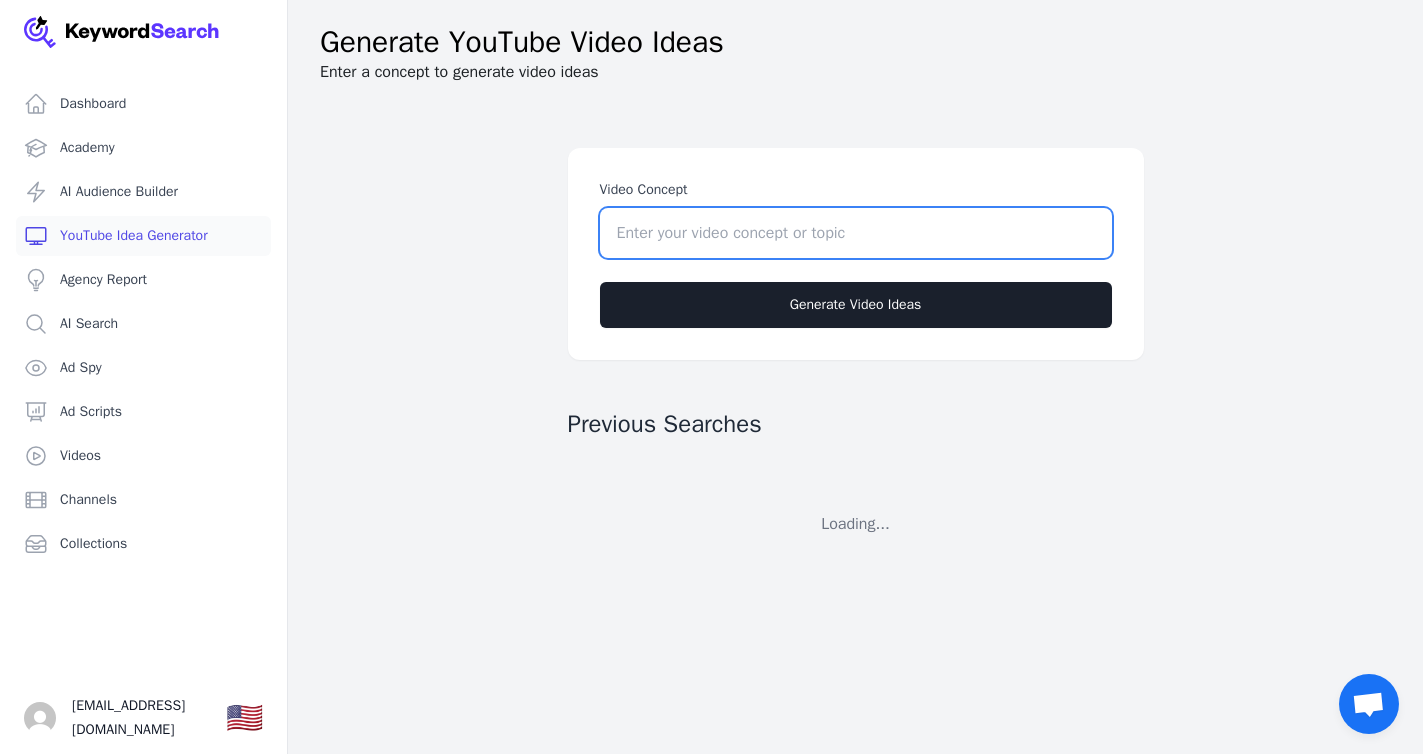 click on "Video Concept" at bounding box center [856, 233] 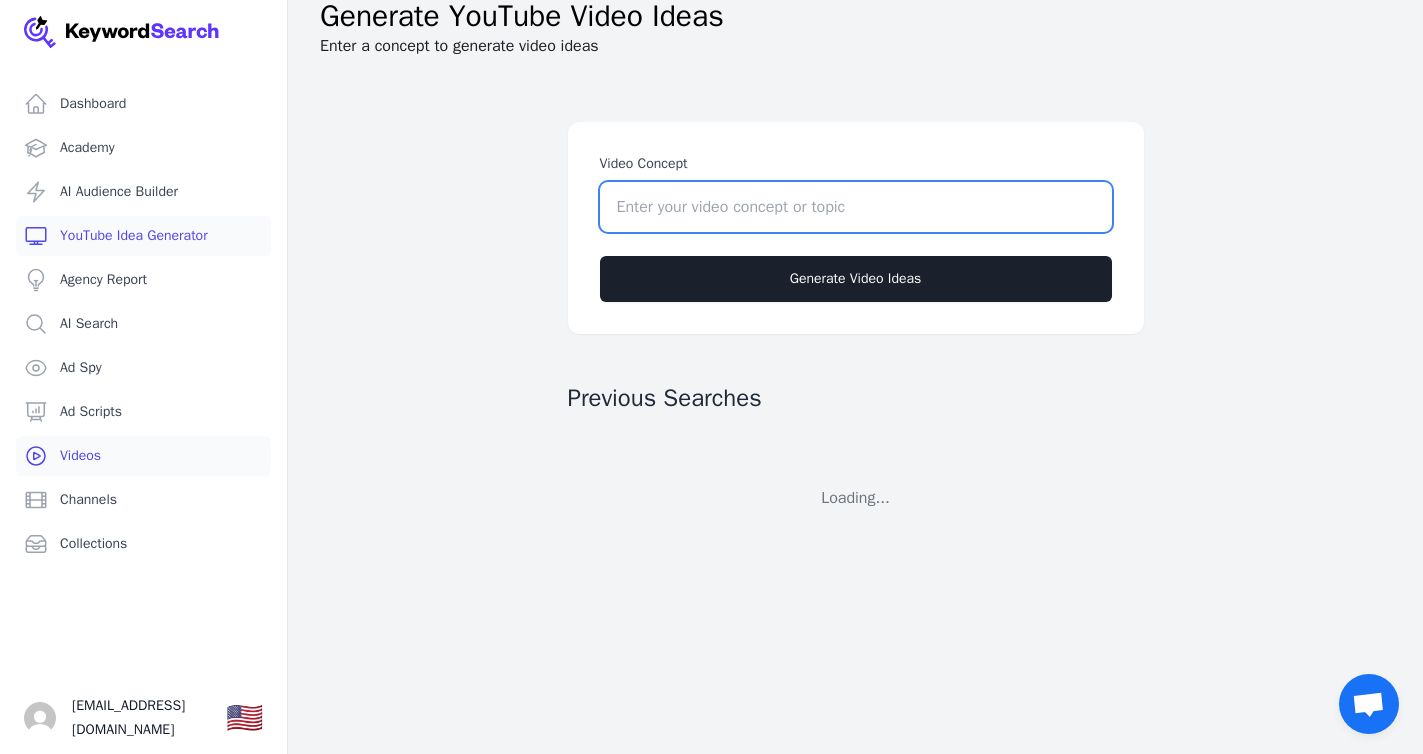 scroll, scrollTop: 0, scrollLeft: 0, axis: both 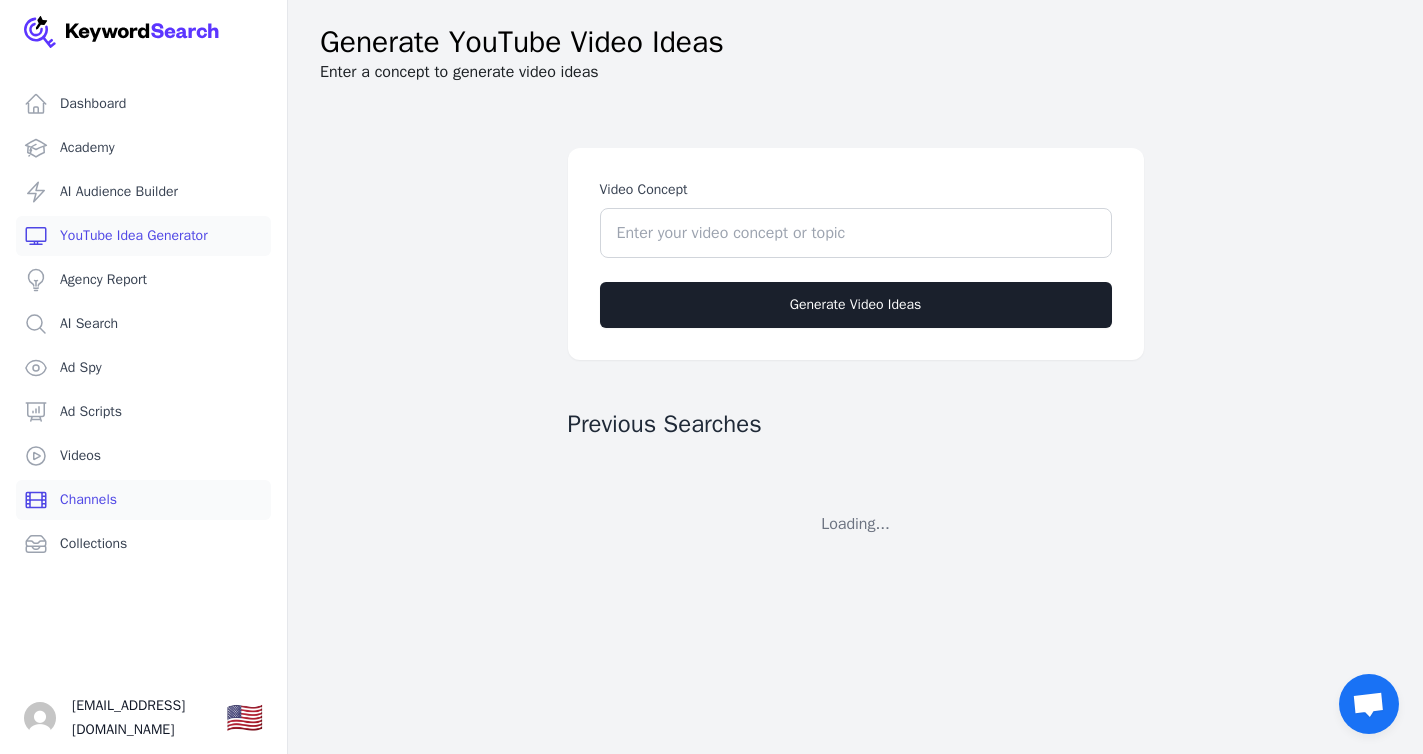 click on "Channels" at bounding box center [143, 500] 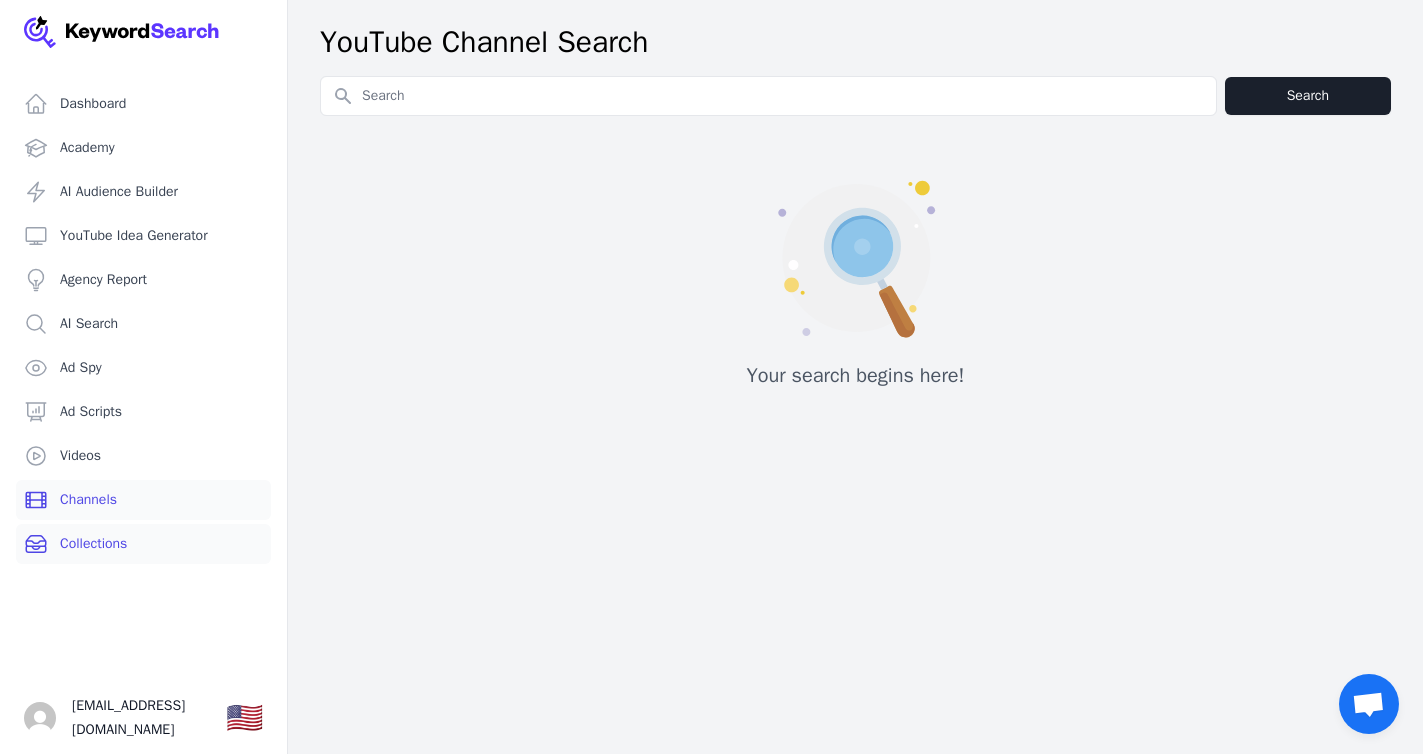 click on "Collections" at bounding box center [143, 544] 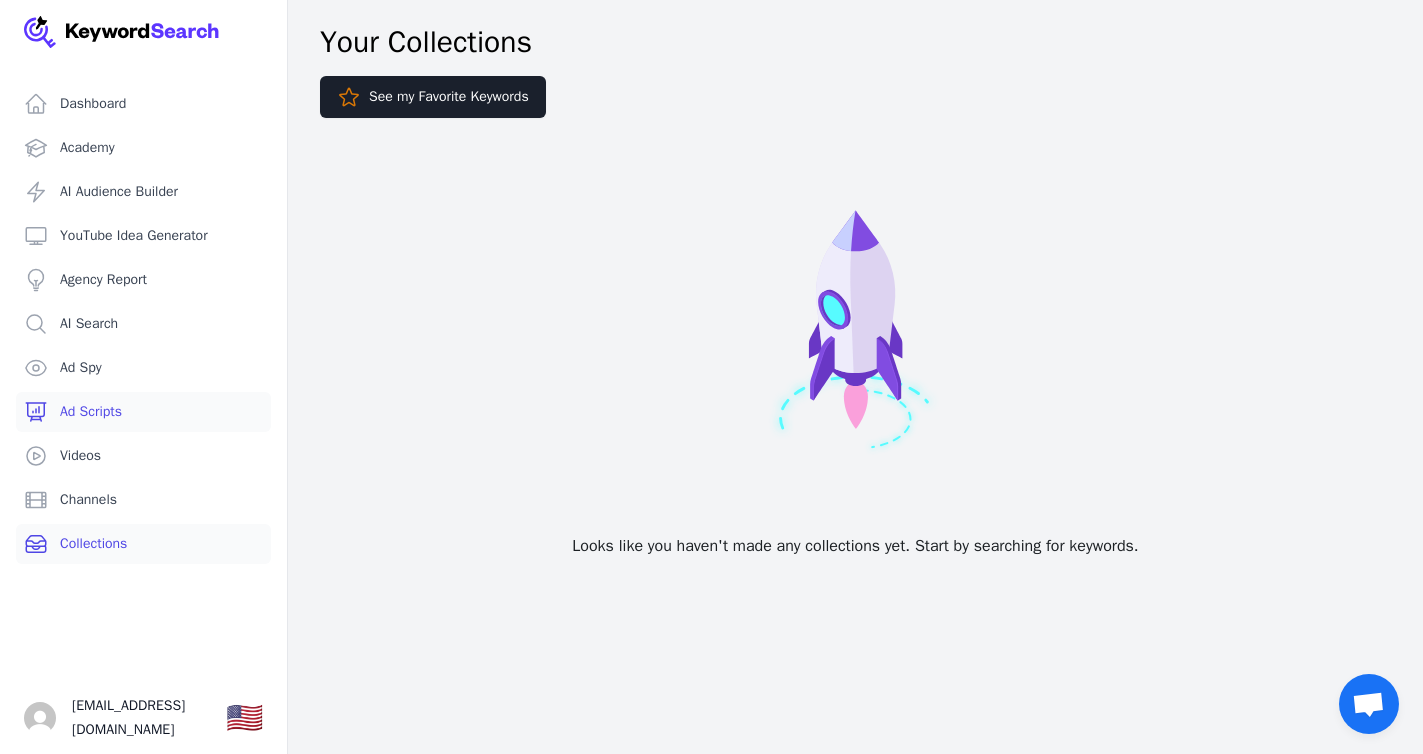 click on "Ad Scripts" at bounding box center [143, 412] 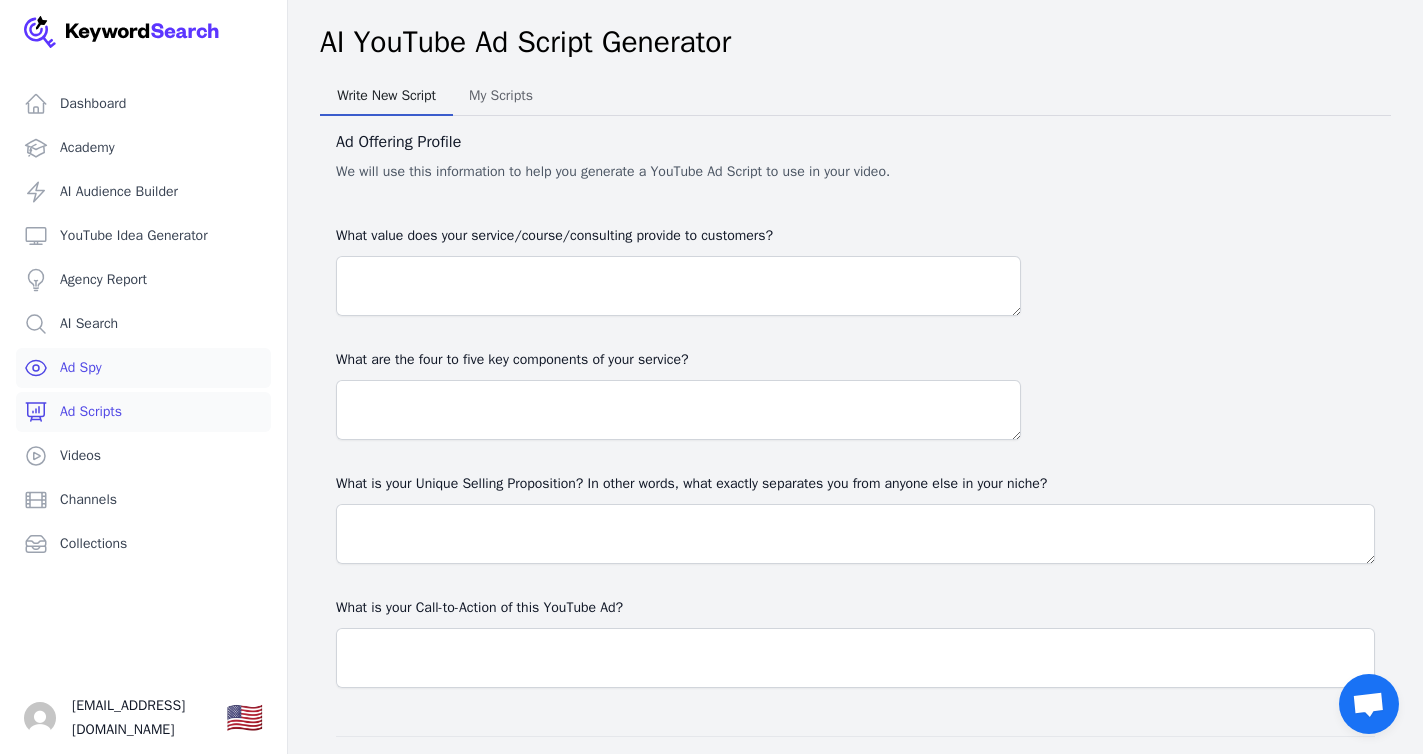 click on "Ad Spy" at bounding box center [143, 368] 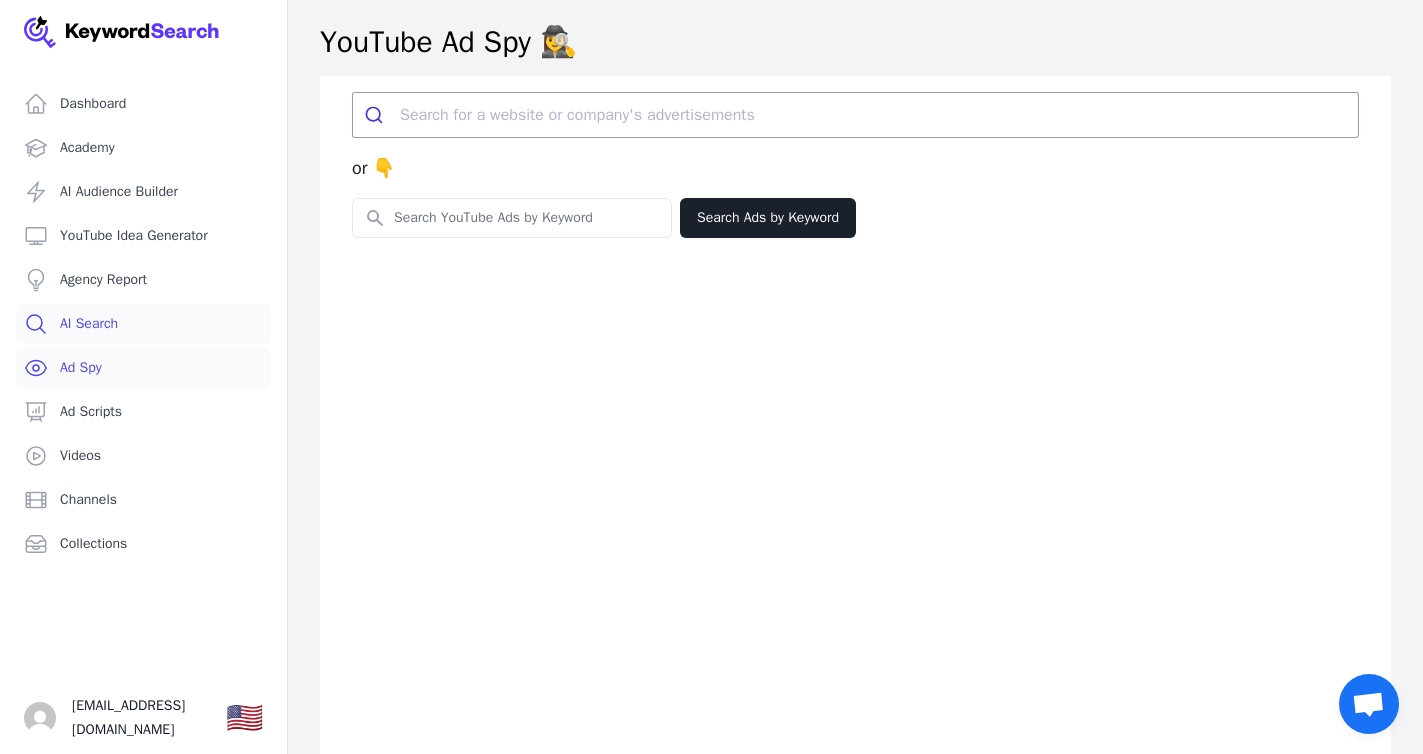 click on "AI Search" at bounding box center (143, 324) 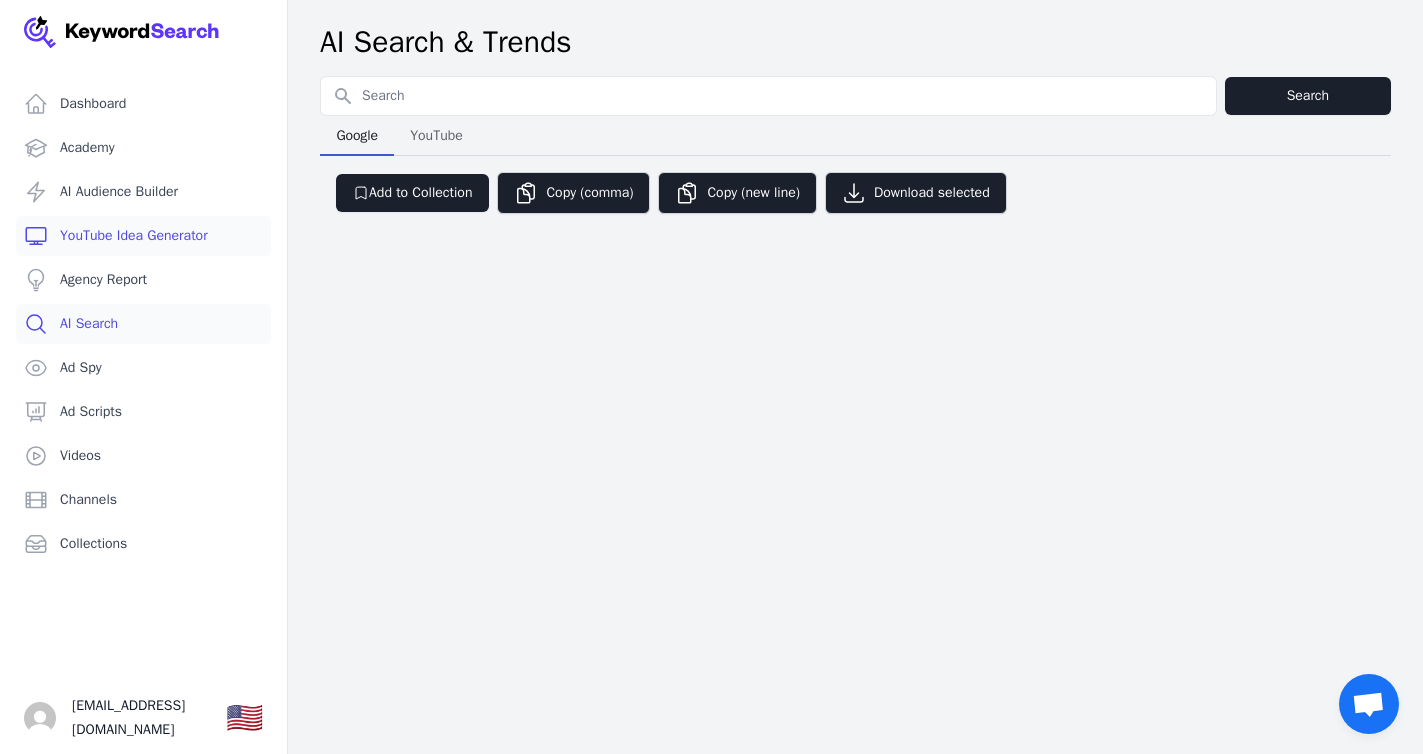 click on "YouTube Idea Generator" at bounding box center (143, 236) 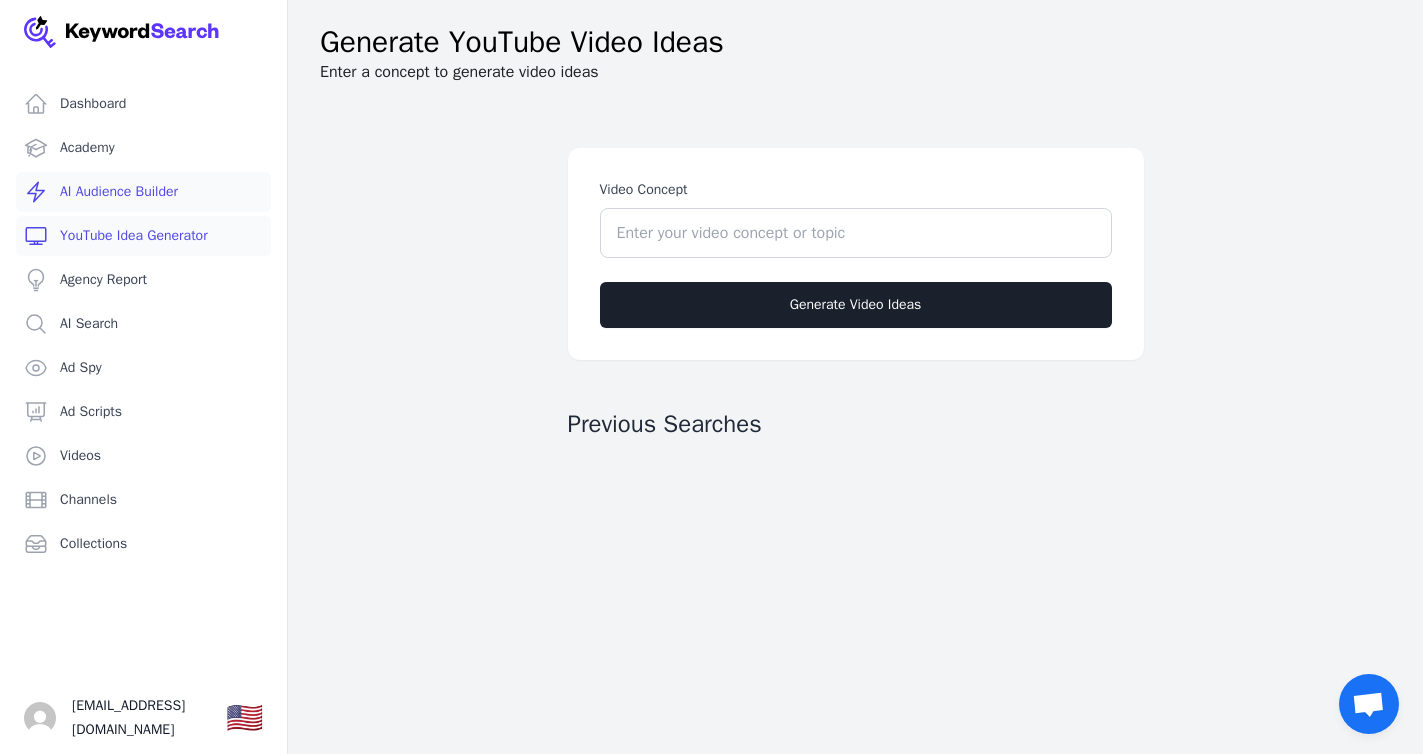 click on "AI Audience Builder" at bounding box center (143, 192) 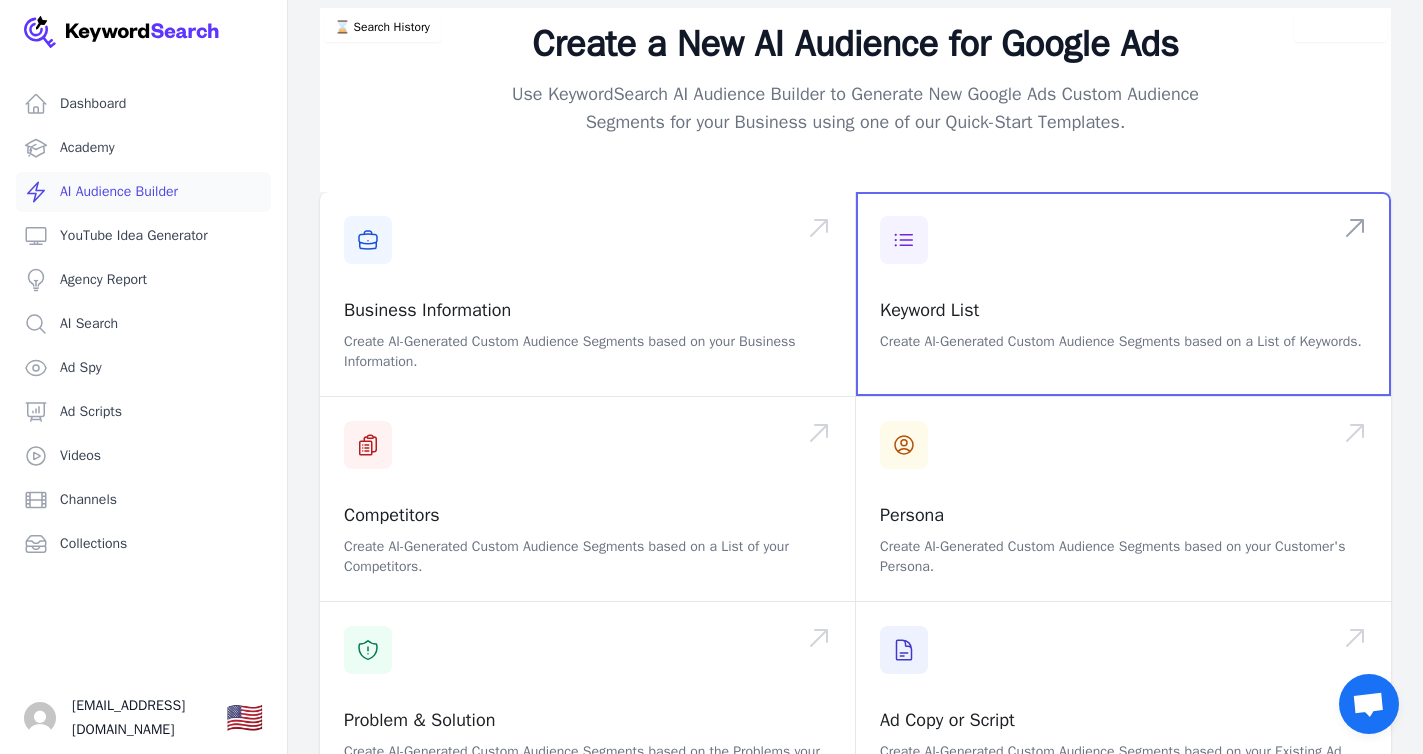 click at bounding box center [1123, 294] 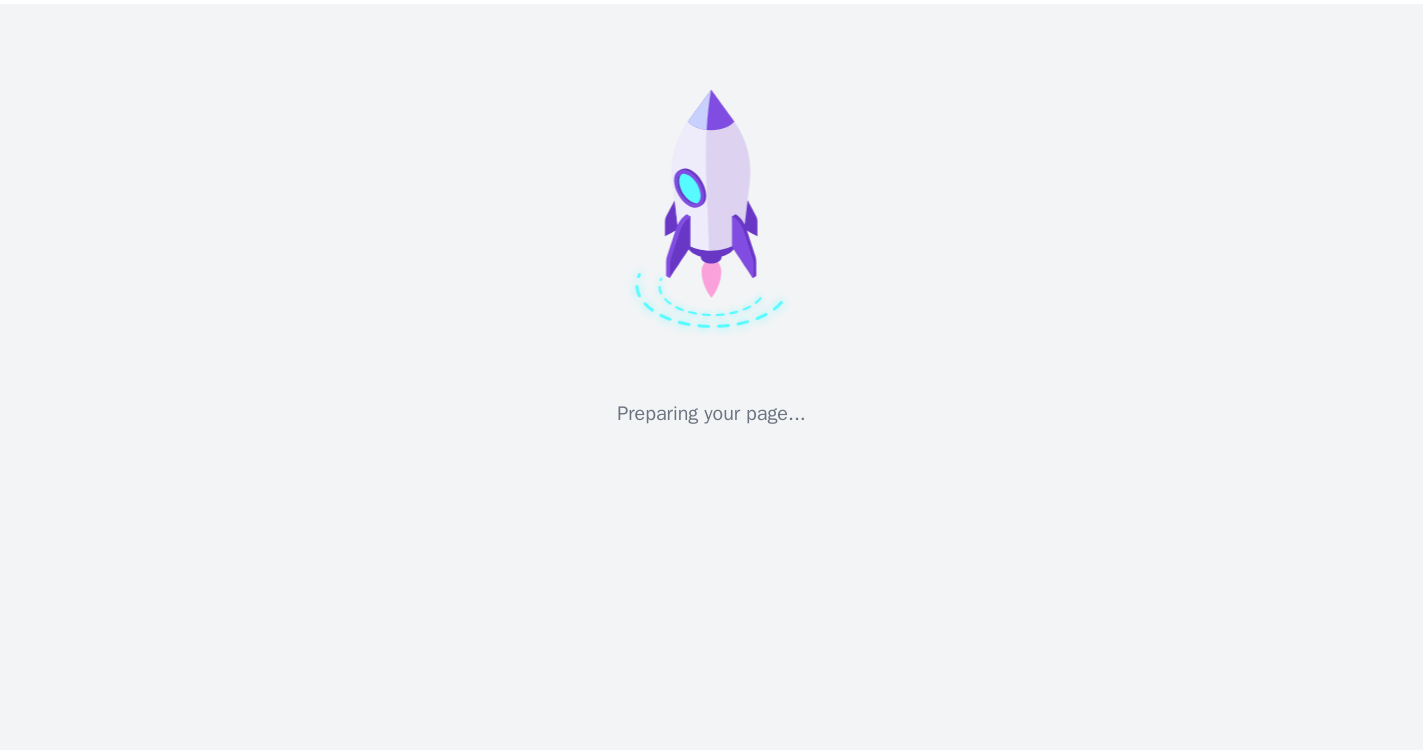 scroll, scrollTop: 0, scrollLeft: 0, axis: both 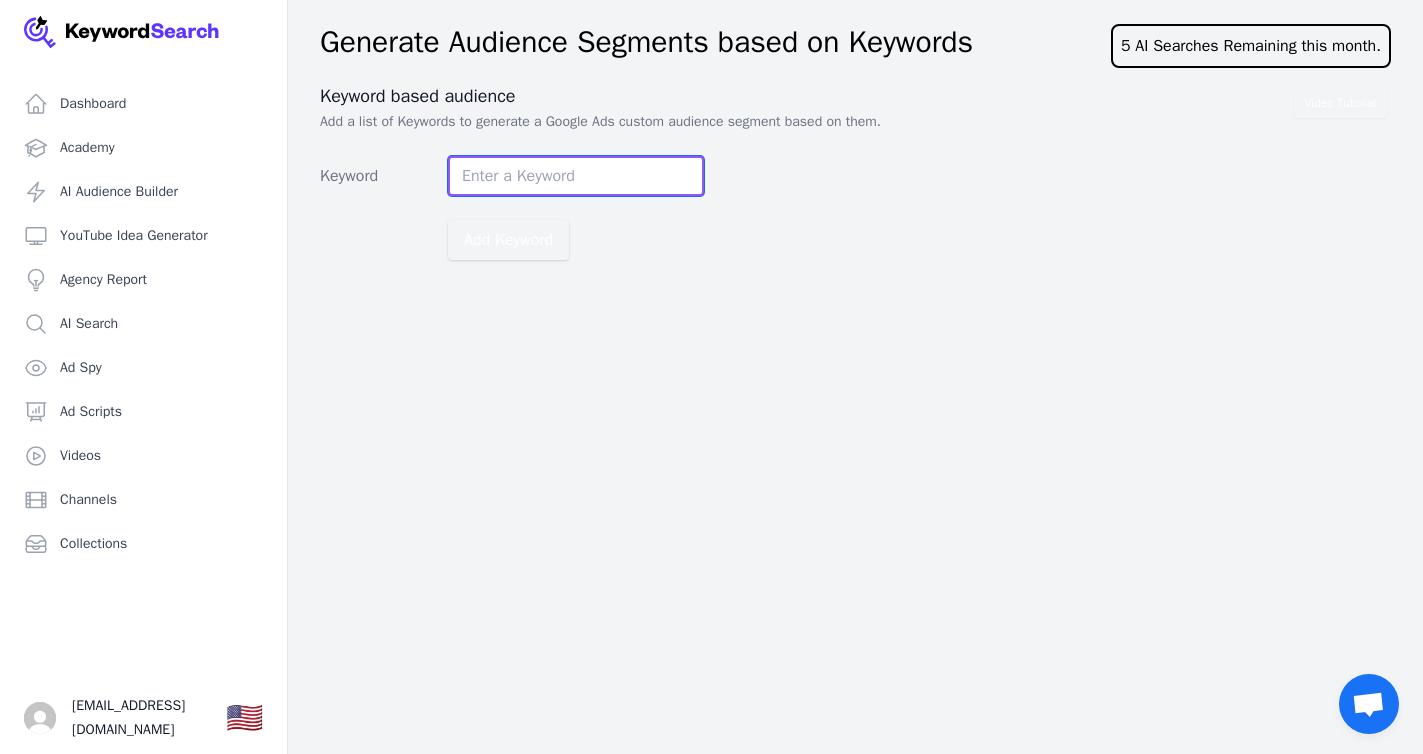 click on "Keyword" at bounding box center (576, 176) 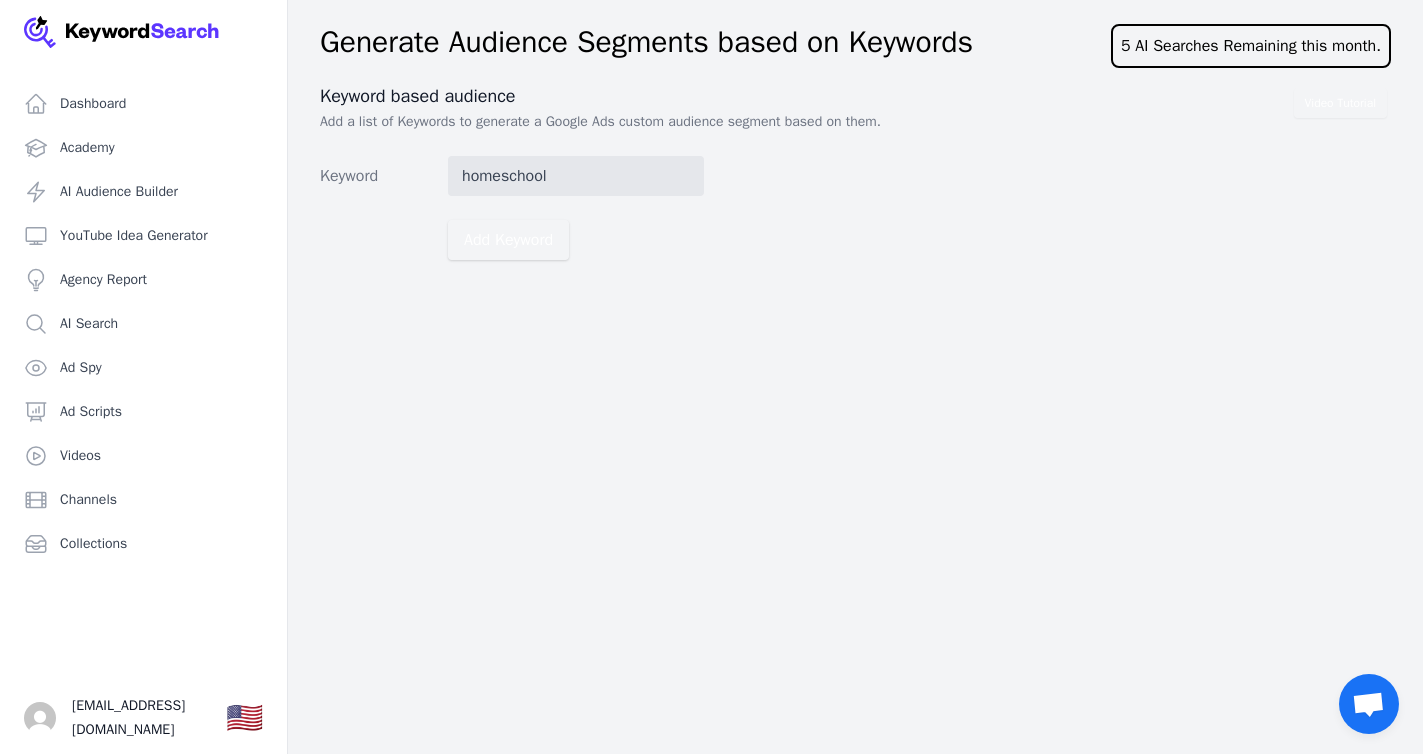 click on "Add a list of Keywords to generate a Google Ads custom audience segment based on them." at bounding box center (855, 122) 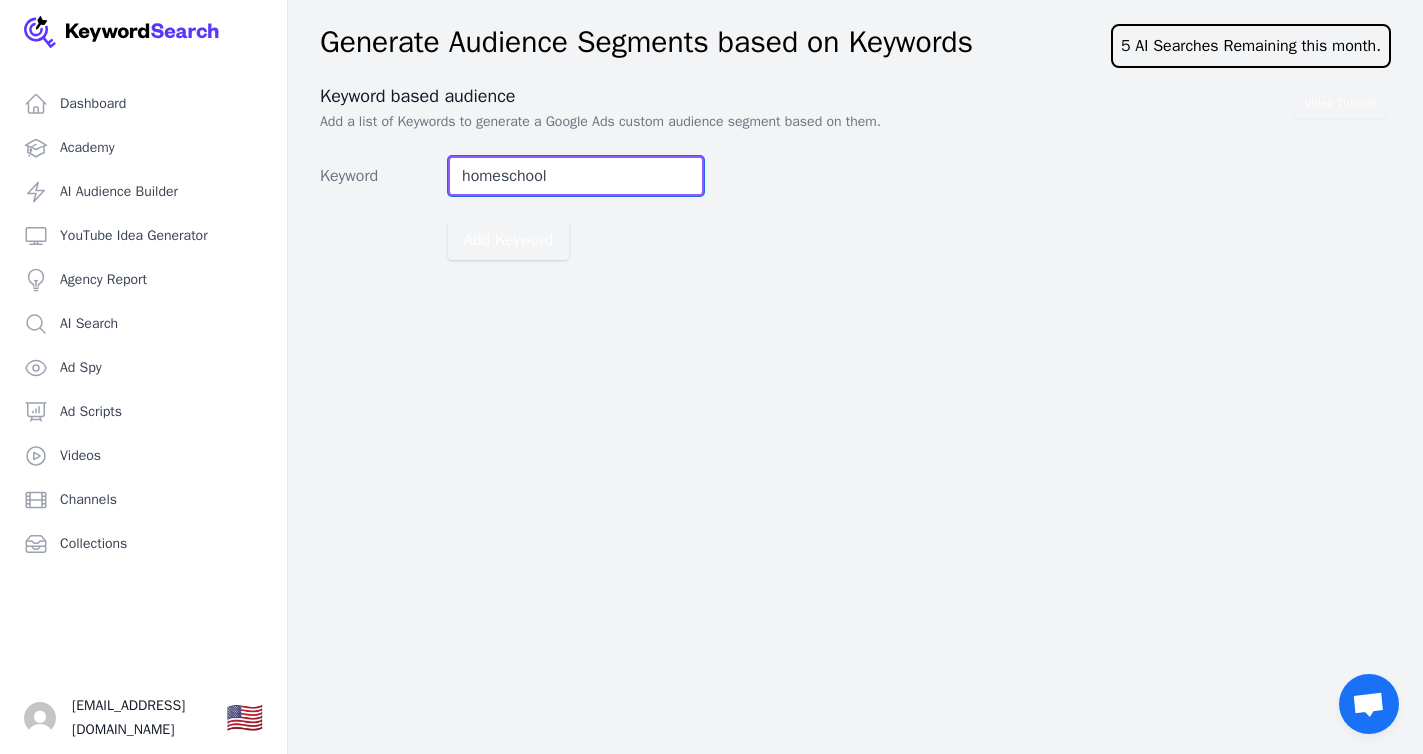 click on "homeschool" at bounding box center [576, 176] 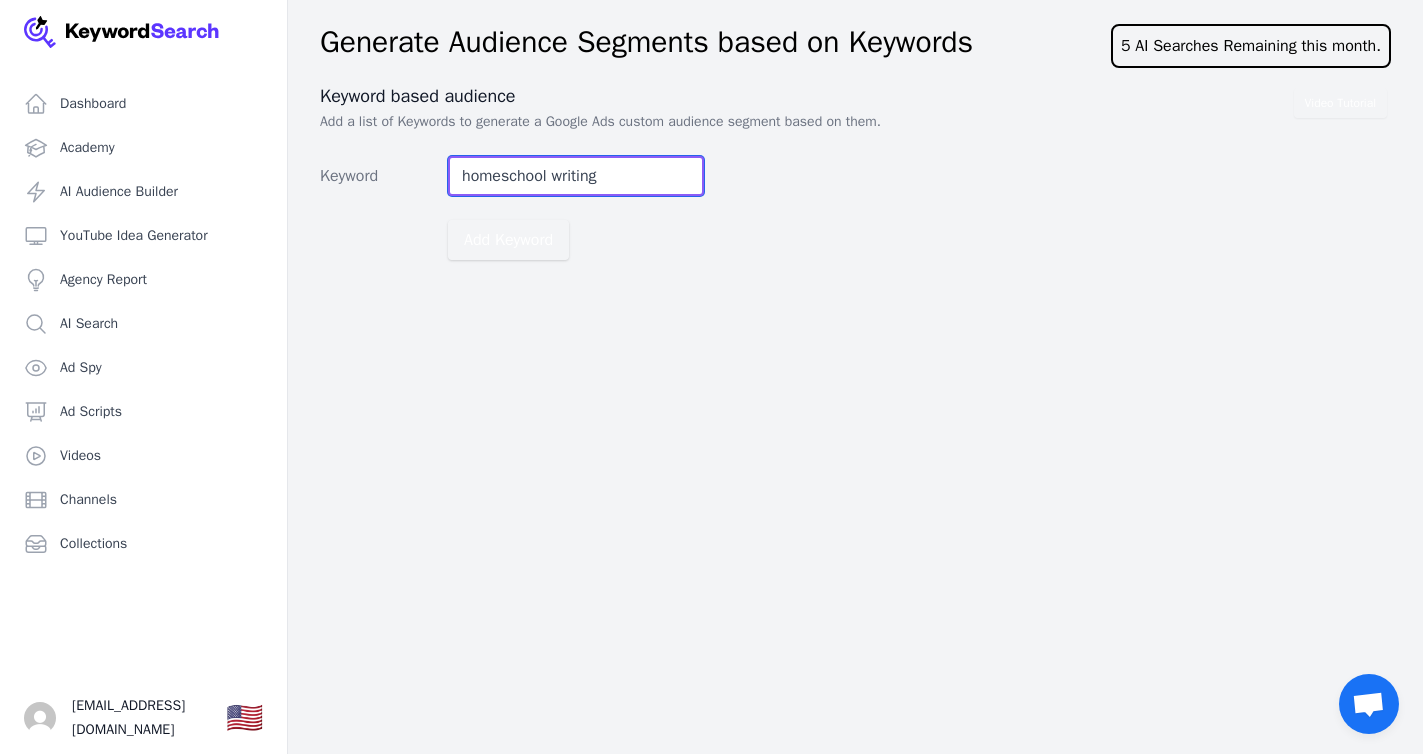 type on "homeschool writing" 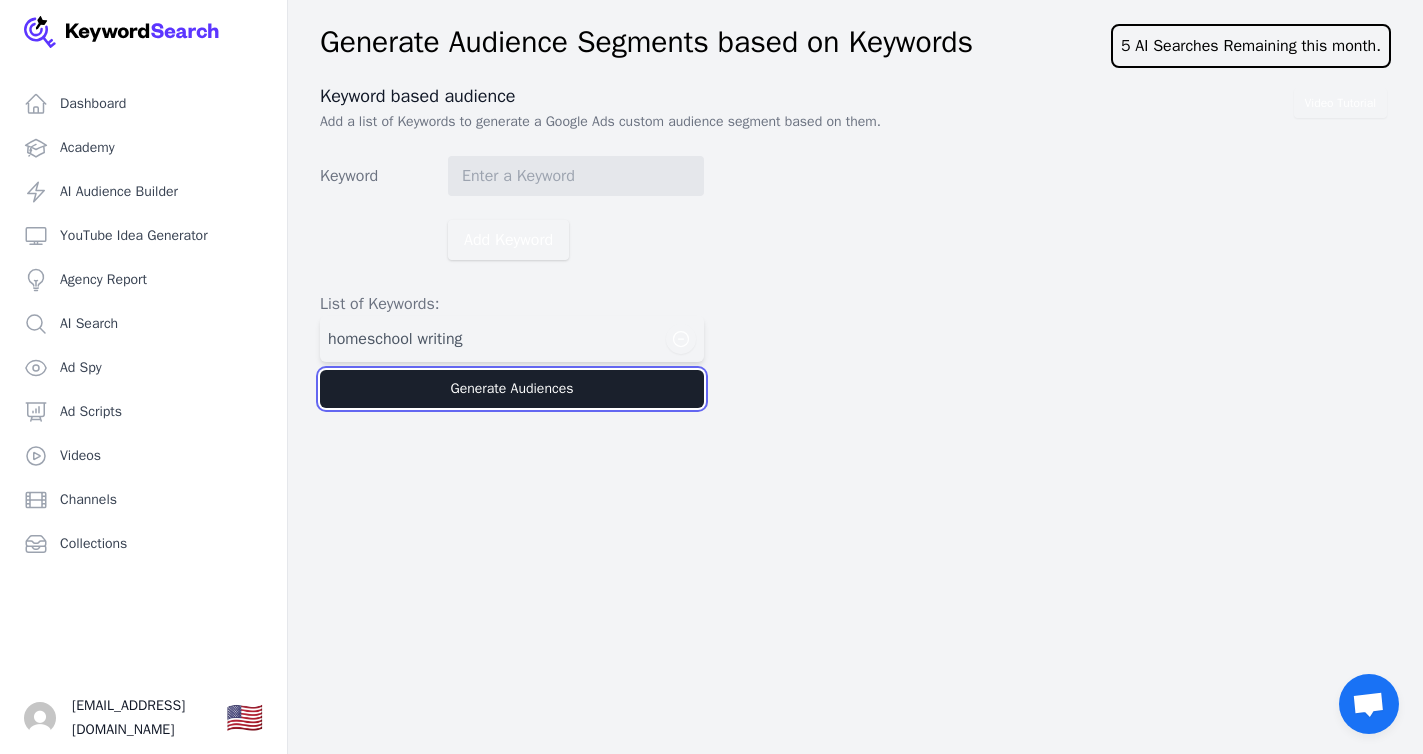 click on "Generate Audiences" at bounding box center (512, 389) 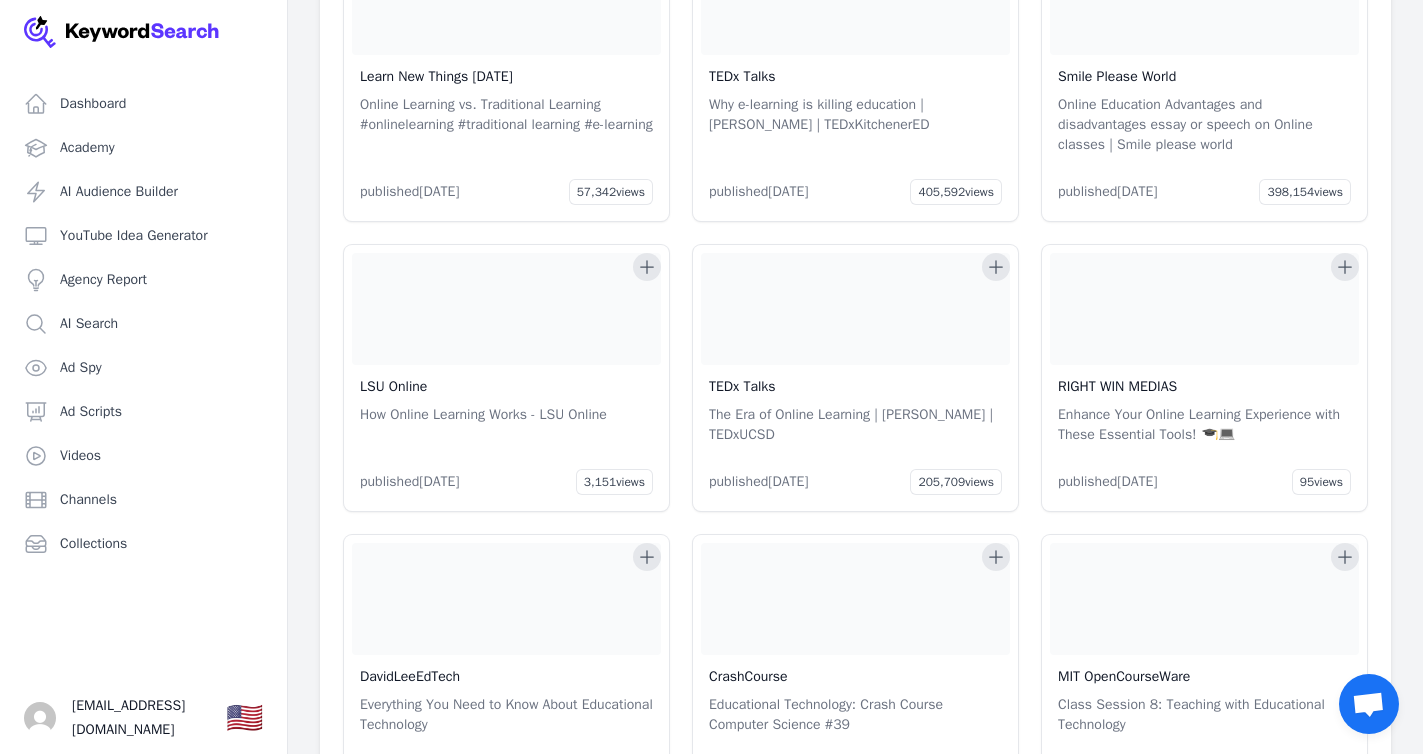scroll, scrollTop: 19695, scrollLeft: 0, axis: vertical 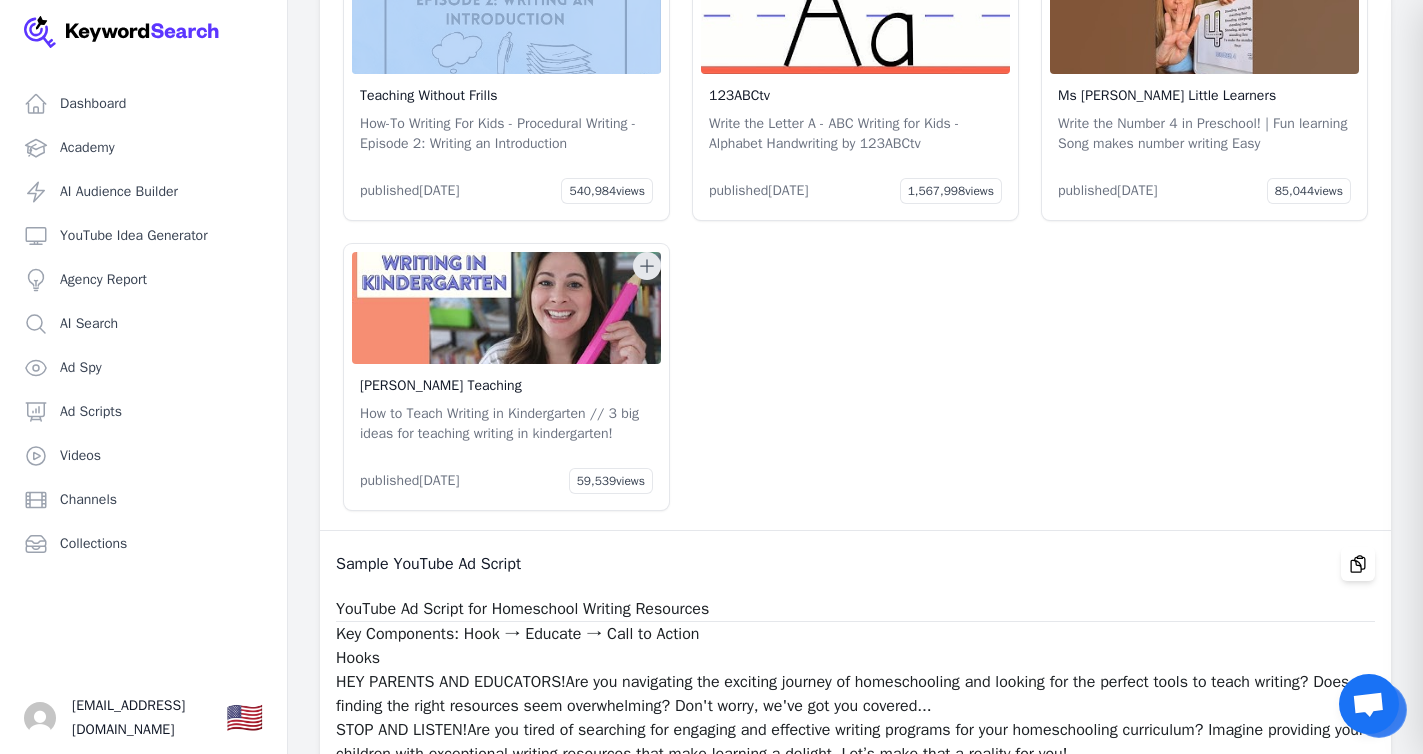 click at bounding box center (506, 18) 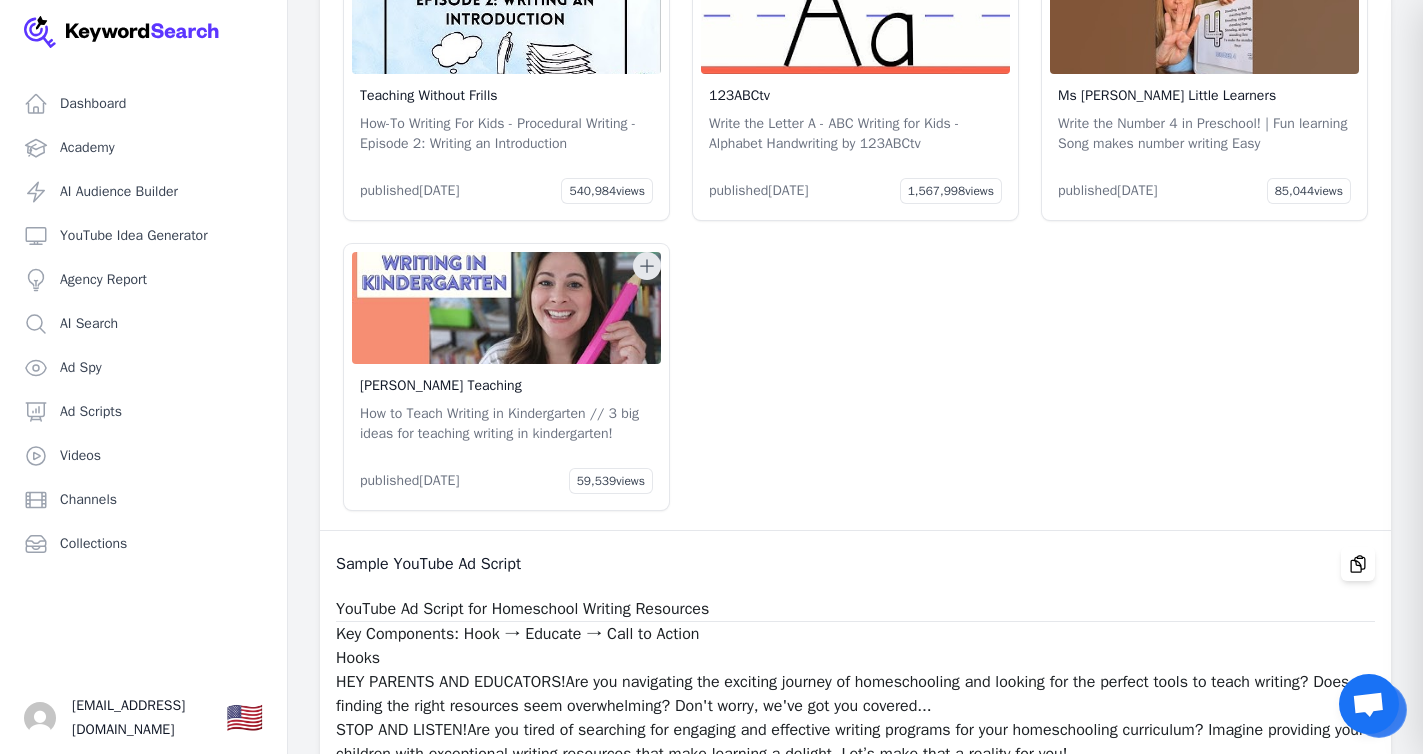click on "Teaching Without Frills" at bounding box center (506, 96) 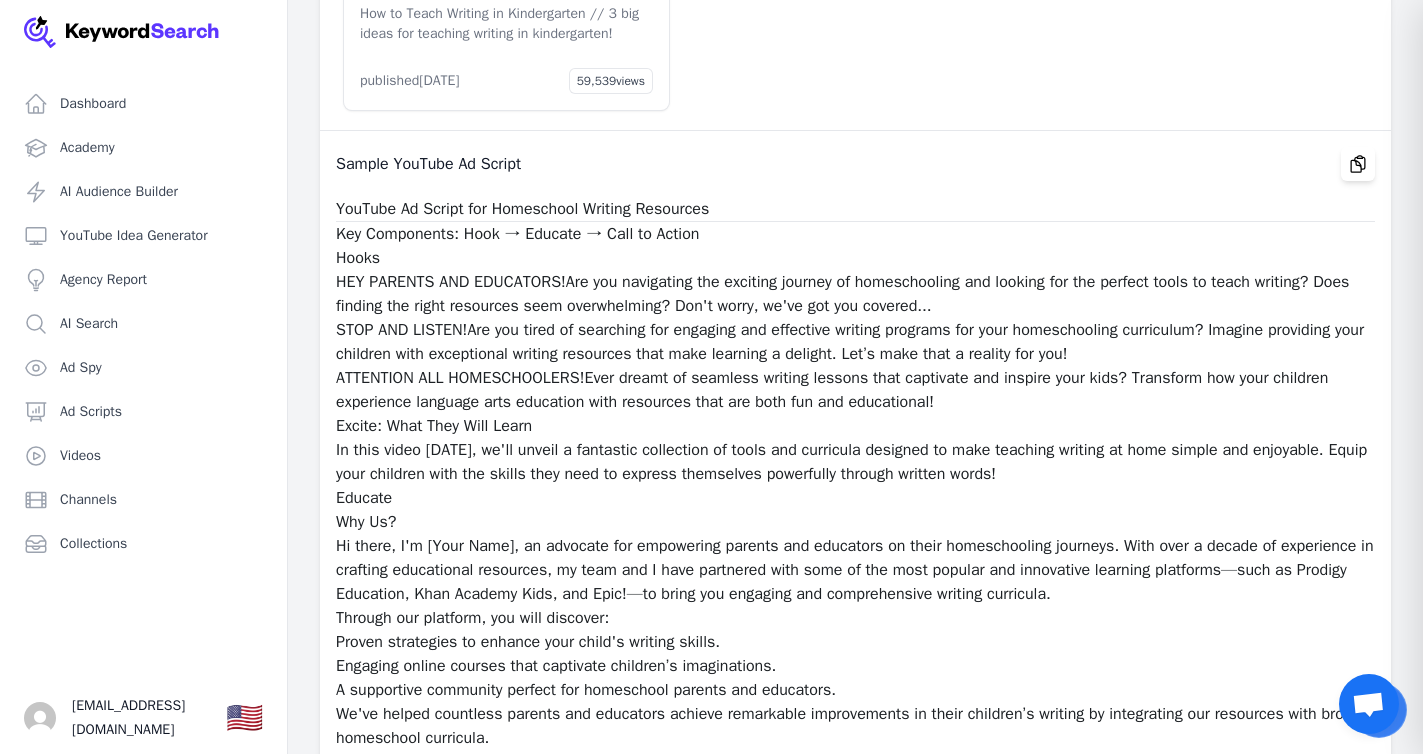 scroll, scrollTop: 111846, scrollLeft: 0, axis: vertical 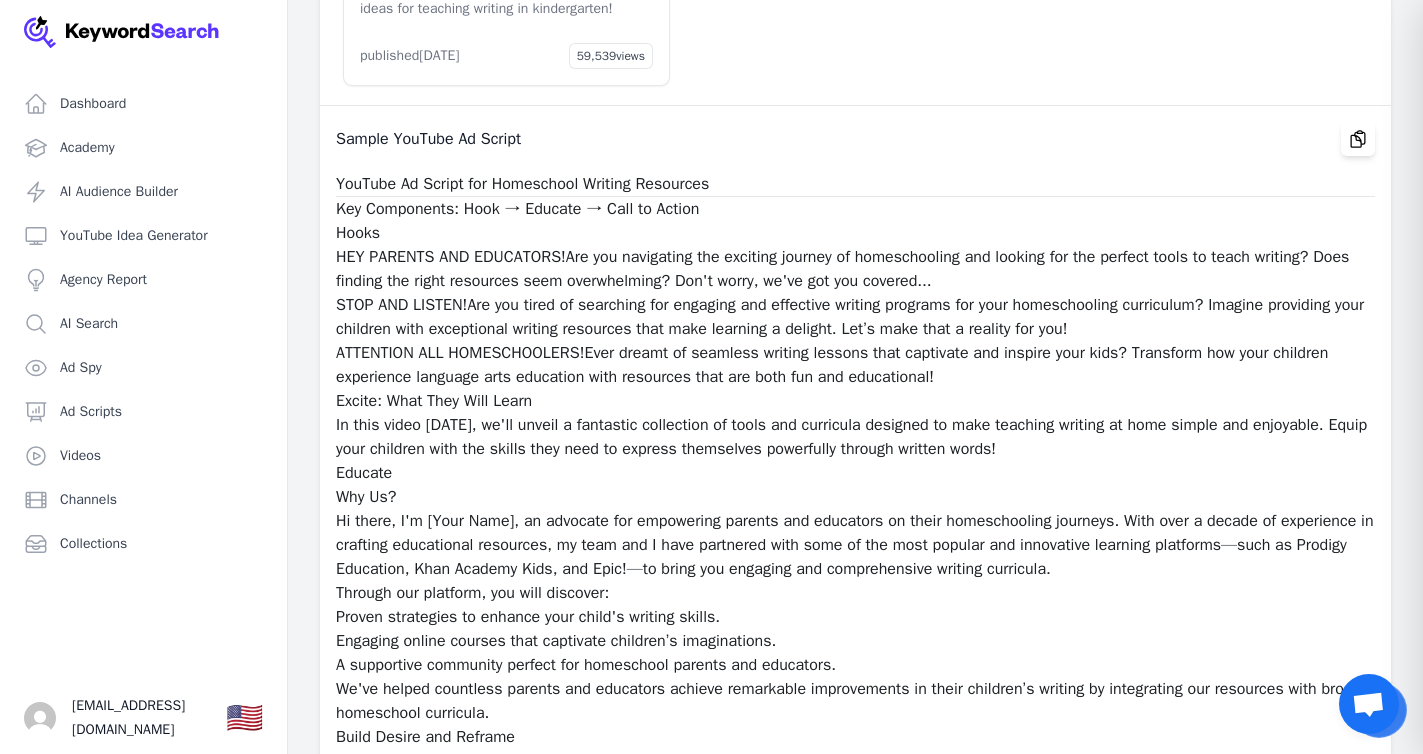 click 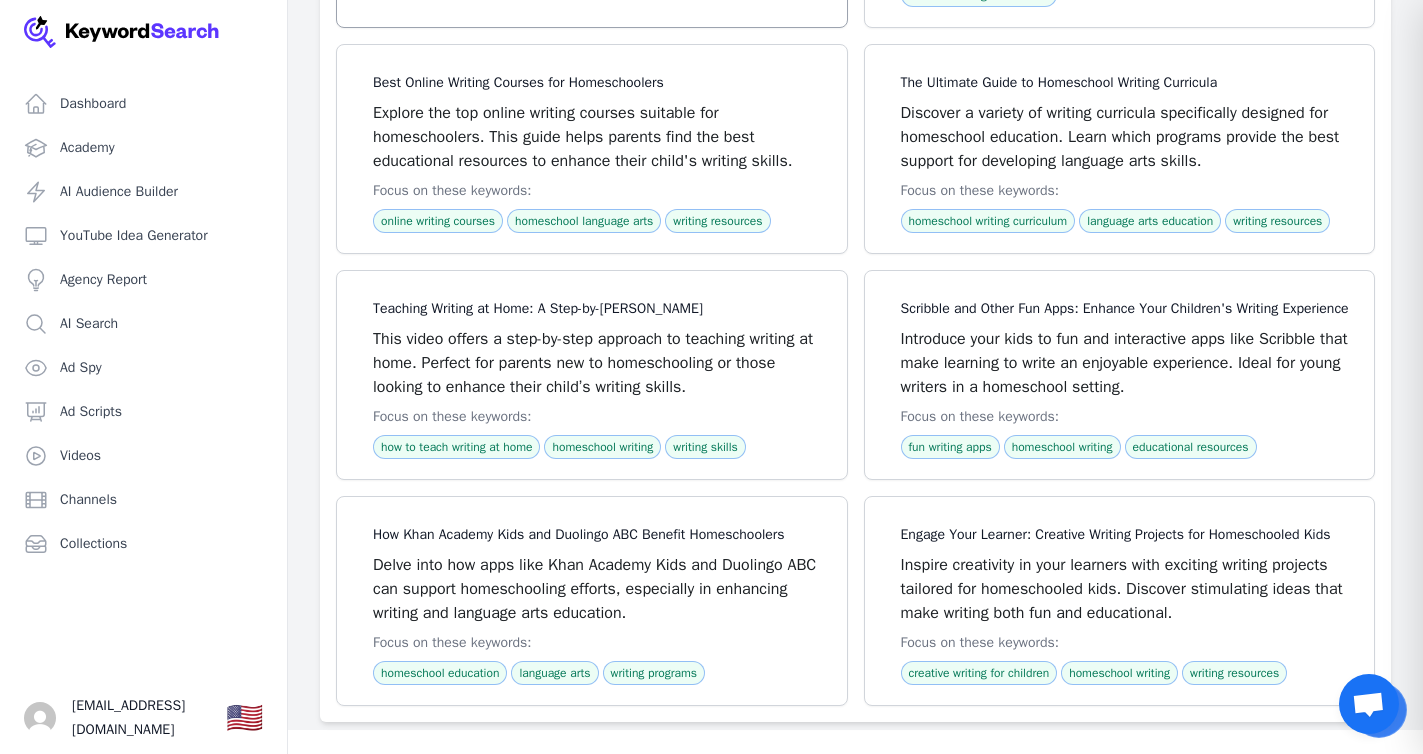 scroll, scrollTop: 114311, scrollLeft: 0, axis: vertical 